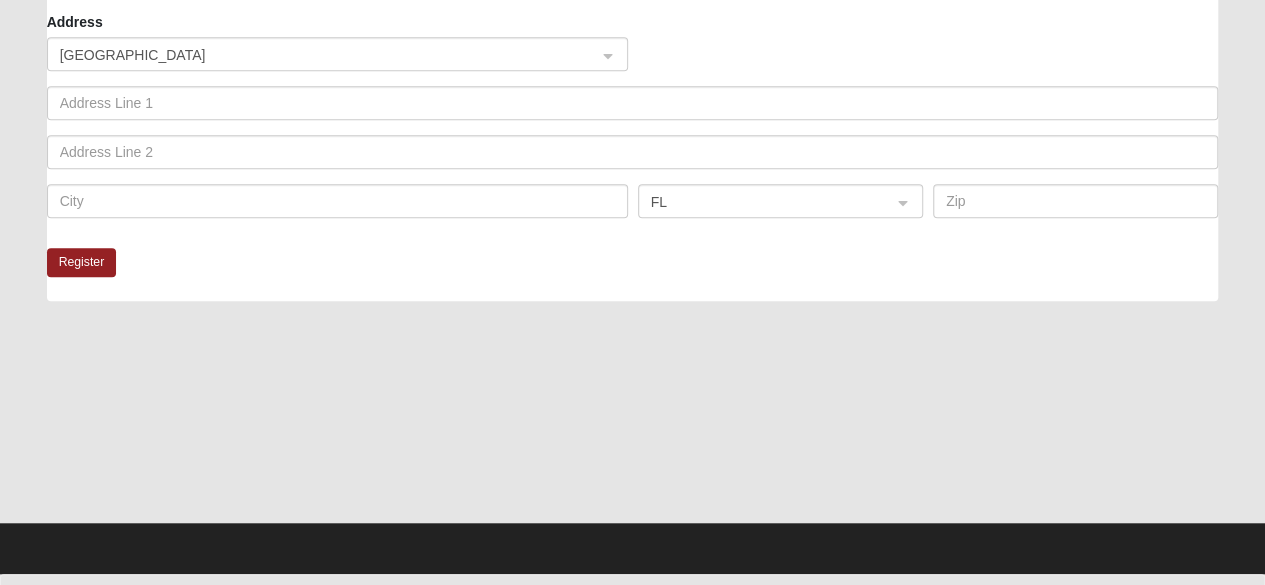 scroll, scrollTop: 660, scrollLeft: 0, axis: vertical 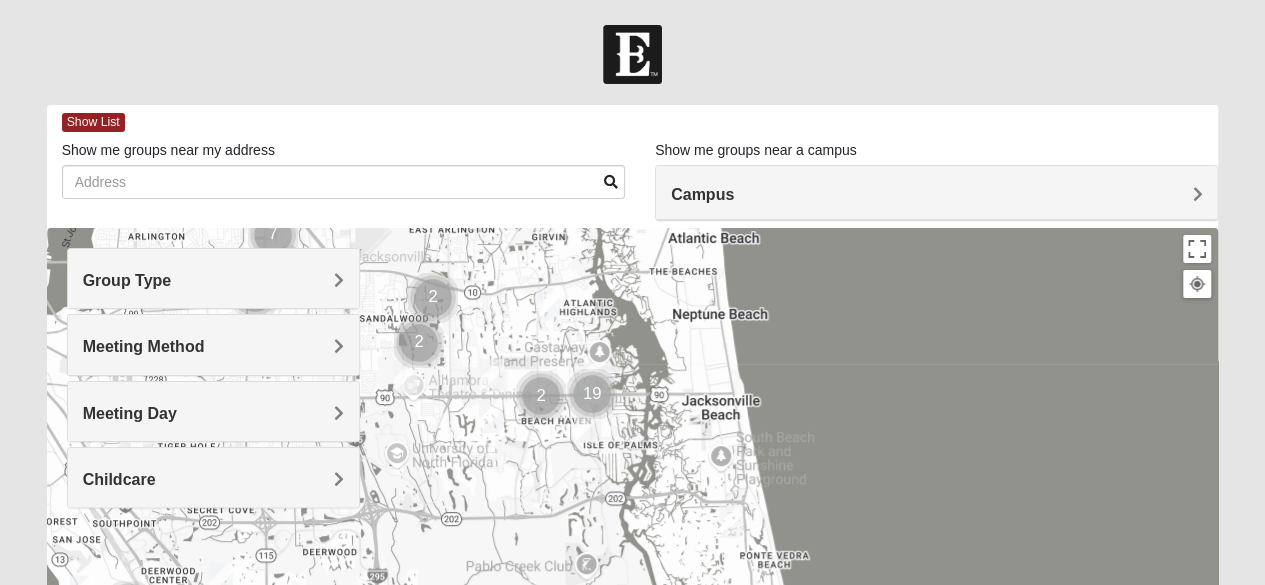 drag, startPoint x: 755, startPoint y: 505, endPoint x: 710, endPoint y: 267, distance: 242.21684 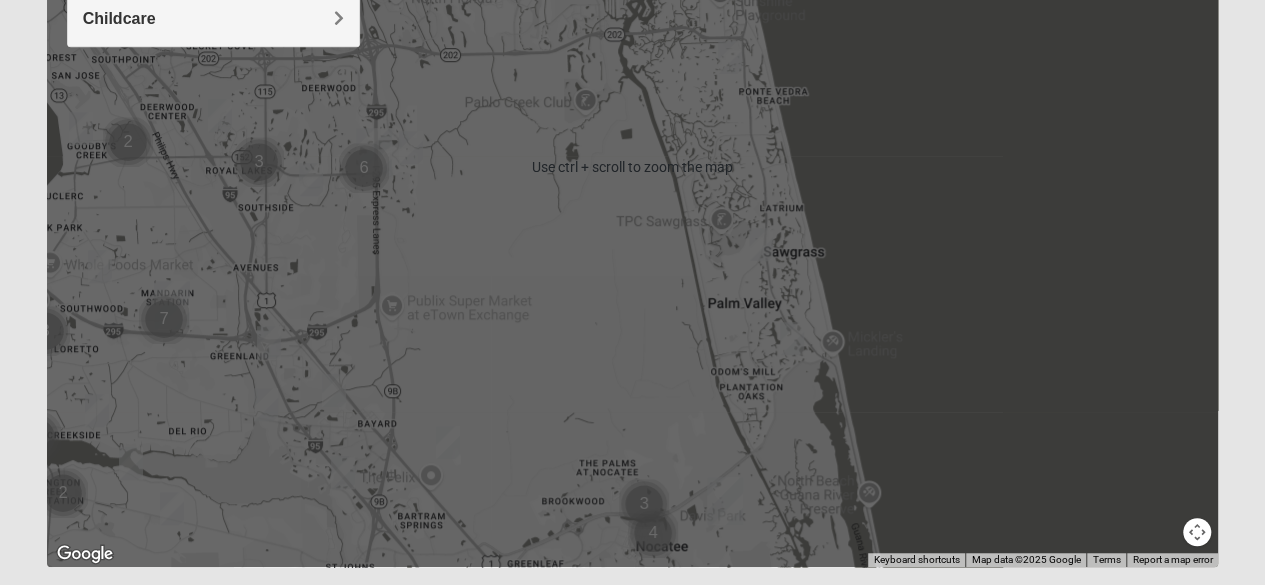 scroll, scrollTop: 516, scrollLeft: 0, axis: vertical 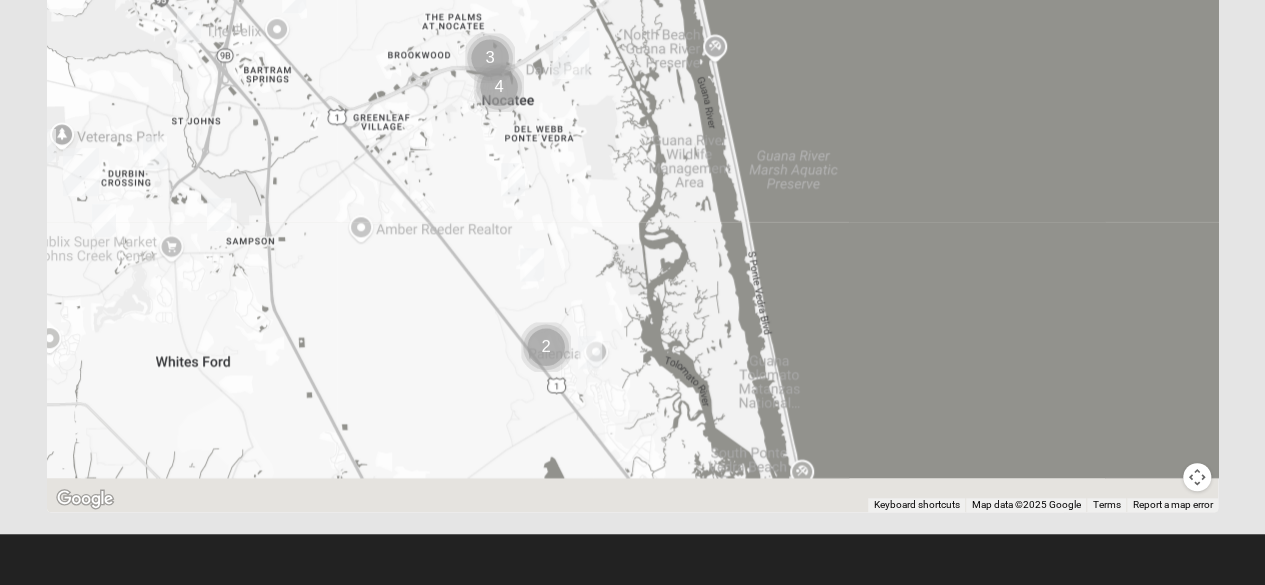 drag, startPoint x: 730, startPoint y: 432, endPoint x: 563, endPoint y: -48, distance: 508.2214 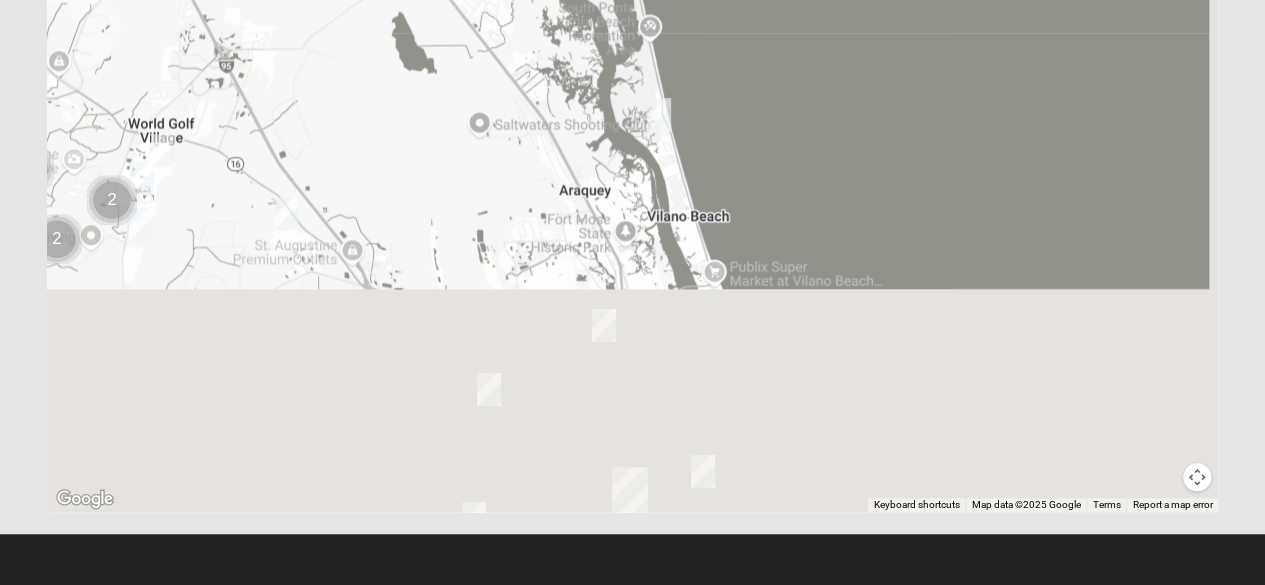 drag, startPoint x: 691, startPoint y: 362, endPoint x: 526, endPoint y: -76, distance: 468.04807 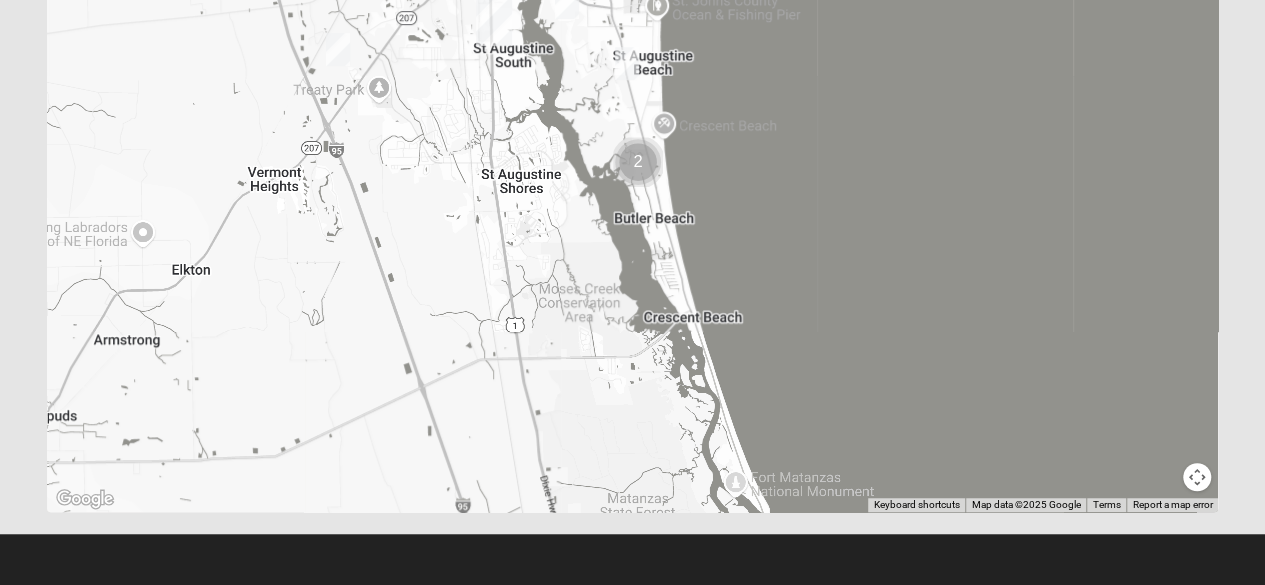 drag, startPoint x: 657, startPoint y: 433, endPoint x: 562, endPoint y: 141, distance: 307.06512 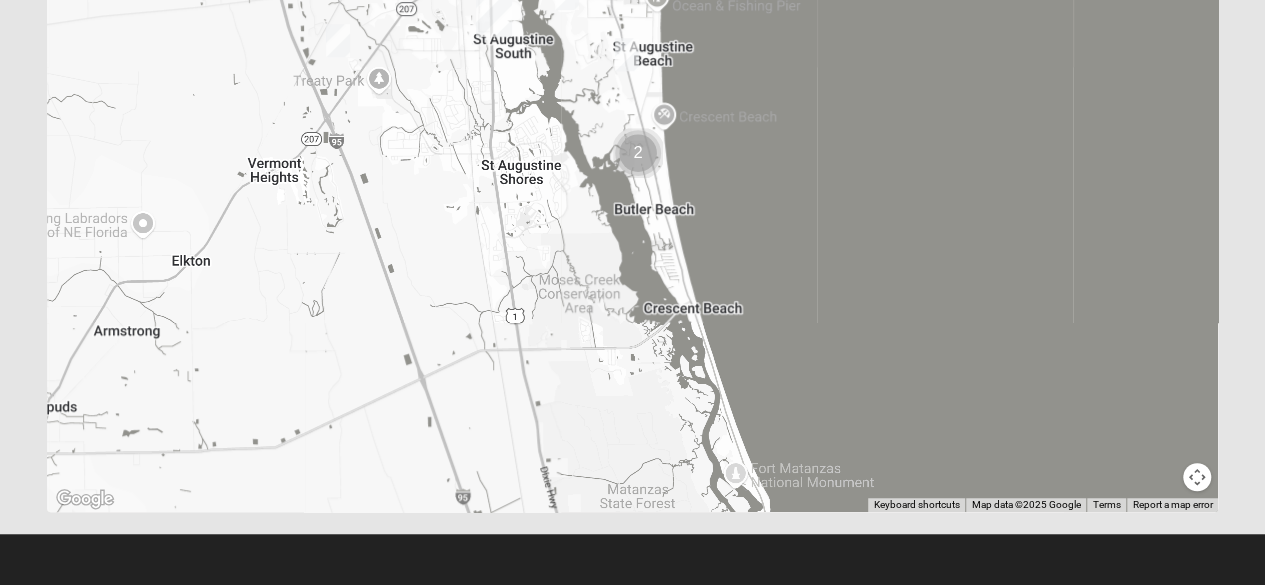 click at bounding box center (494, 13) 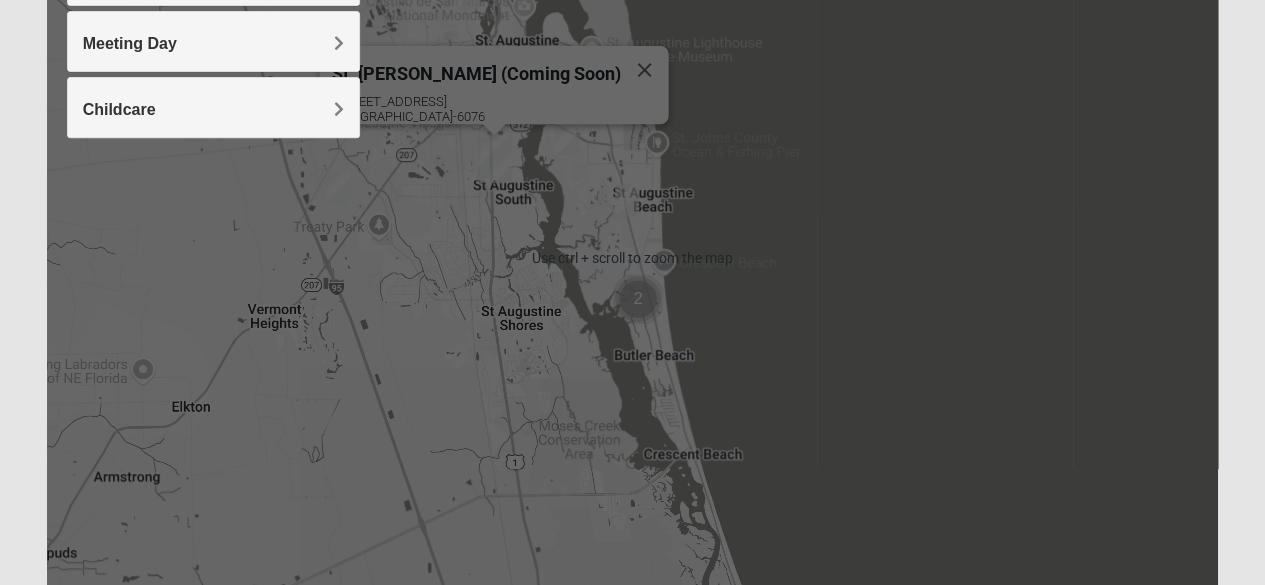 scroll, scrollTop: 216, scrollLeft: 0, axis: vertical 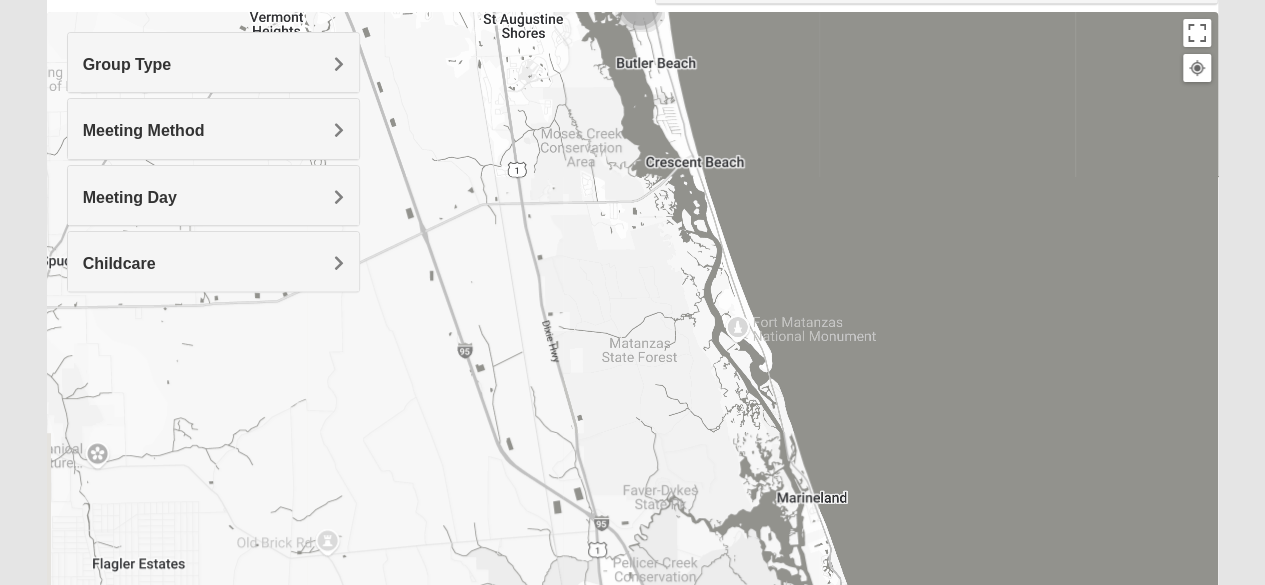 drag, startPoint x: 531, startPoint y: 459, endPoint x: 538, endPoint y: -17, distance: 476.05145 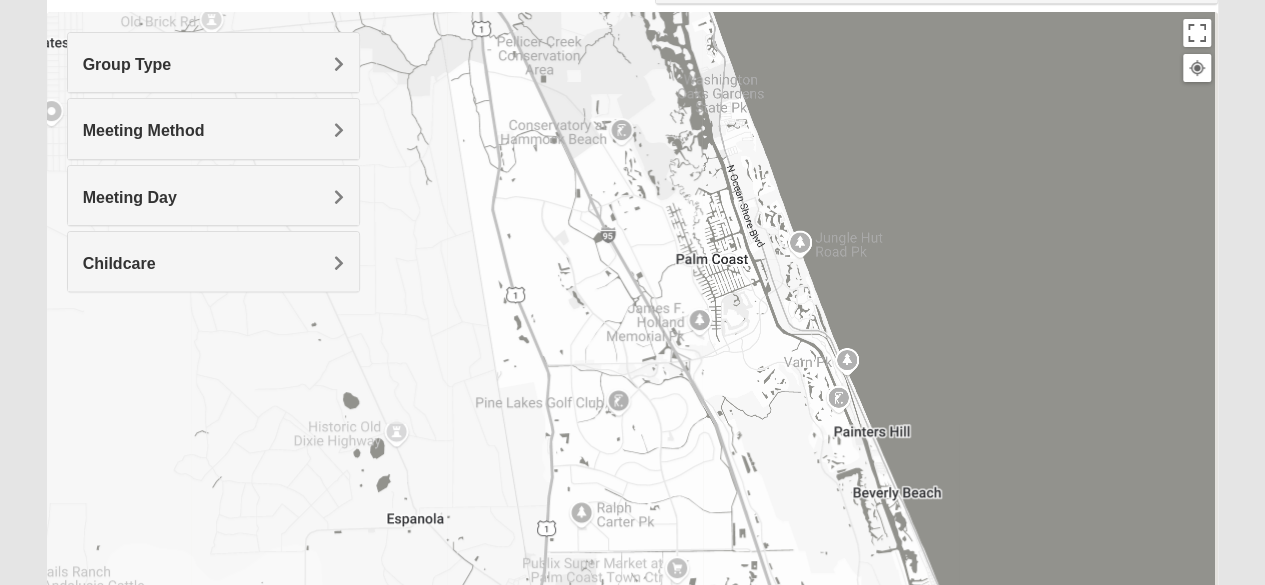 drag, startPoint x: 668, startPoint y: 414, endPoint x: 542, endPoint y: -87, distance: 516.6014 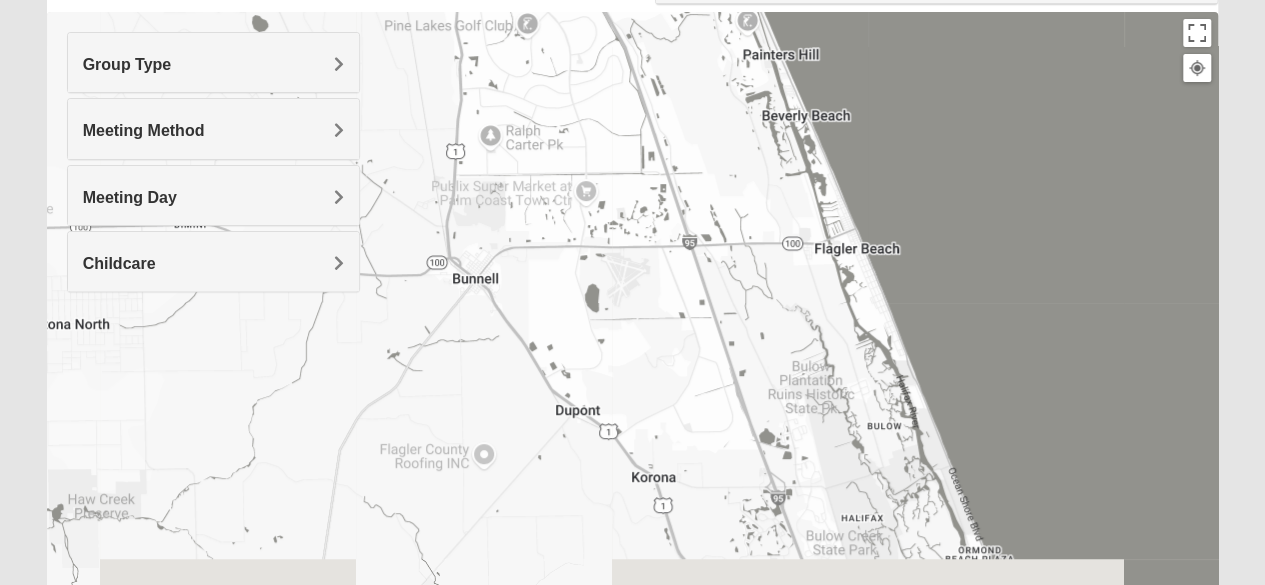 drag, startPoint x: 708, startPoint y: 408, endPoint x: 614, endPoint y: 11, distance: 407.9767 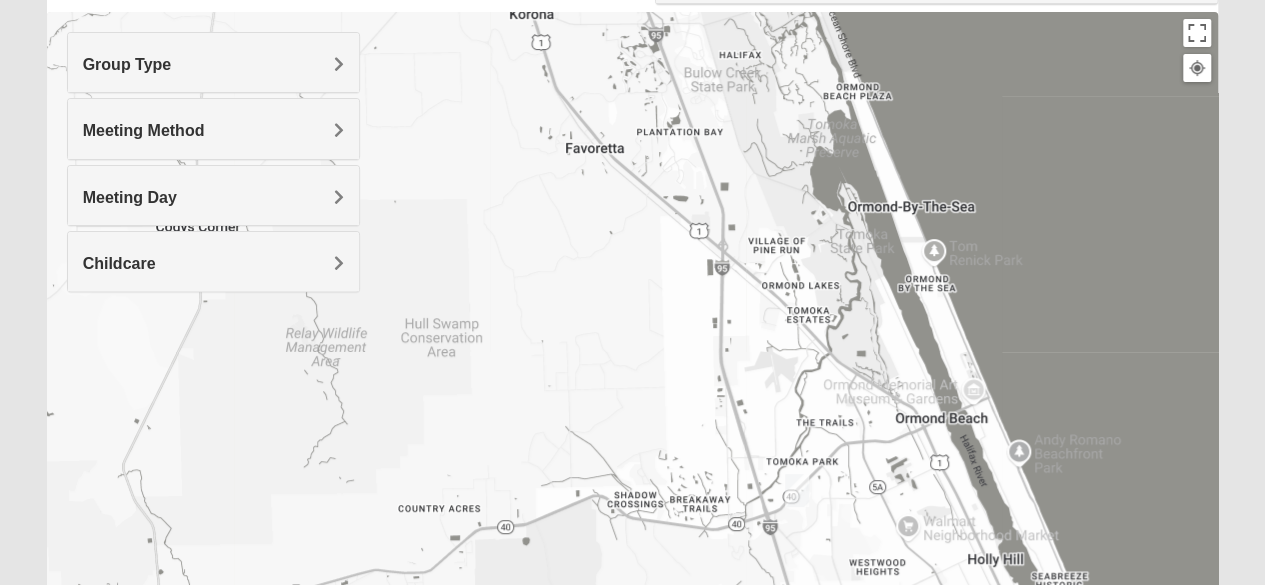 drag, startPoint x: 757, startPoint y: 508, endPoint x: 622, endPoint y: 98, distance: 431.6538 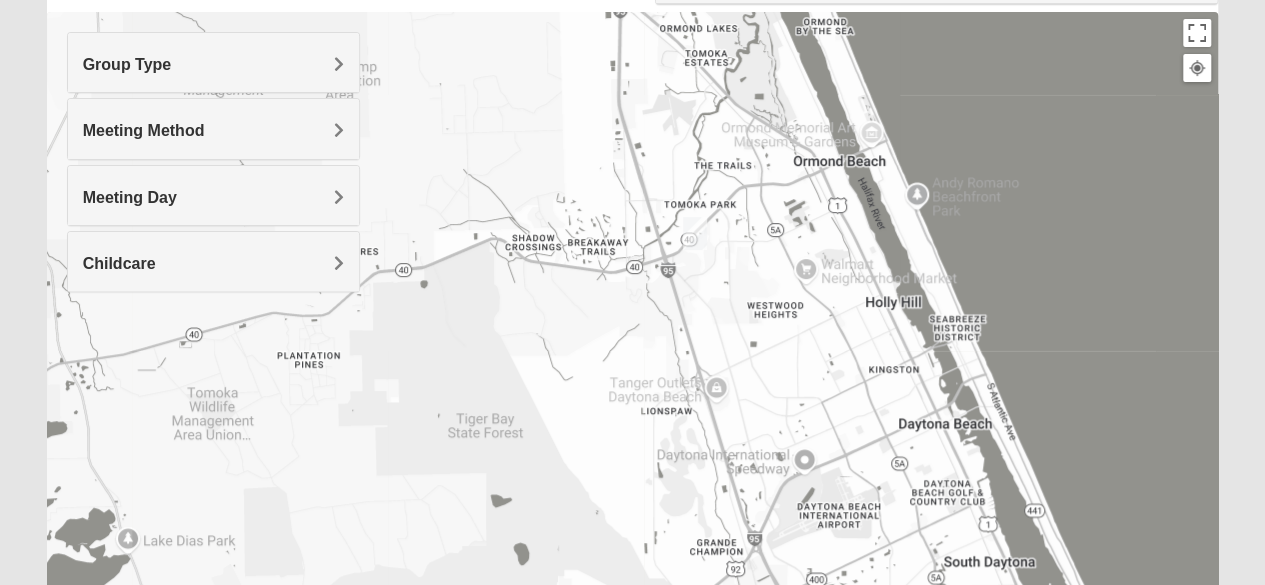 drag, startPoint x: 727, startPoint y: 347, endPoint x: 646, endPoint y: 207, distance: 161.74362 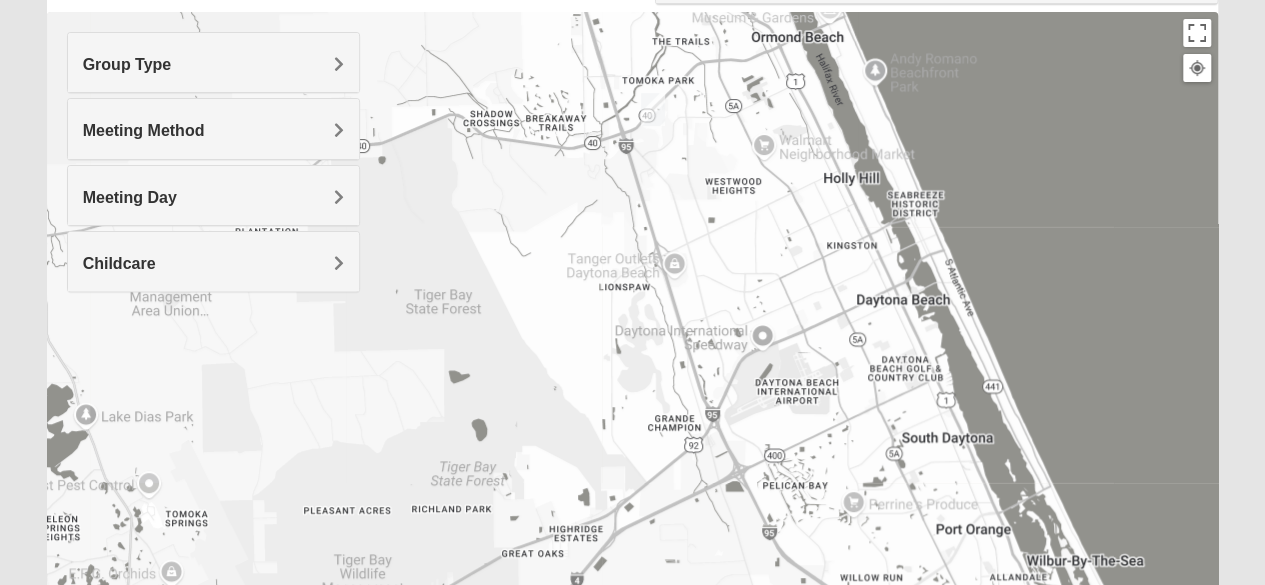 drag, startPoint x: 744, startPoint y: 468, endPoint x: 604, endPoint y: 0, distance: 488.49155 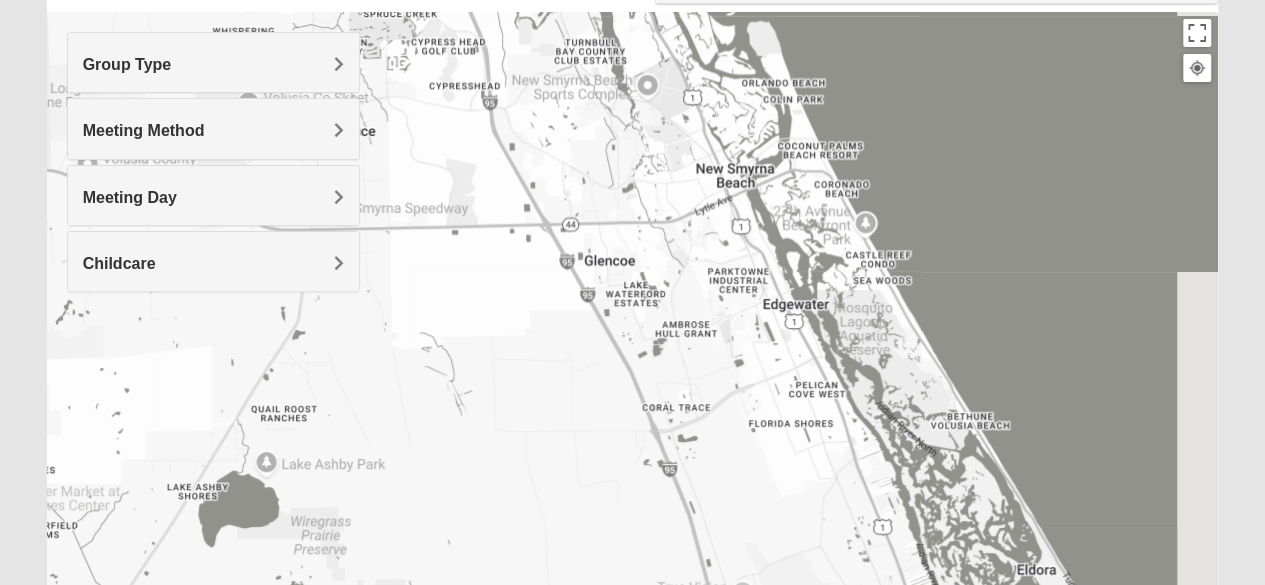 drag, startPoint x: 768, startPoint y: 377, endPoint x: 460, endPoint y: 85, distance: 424.4149 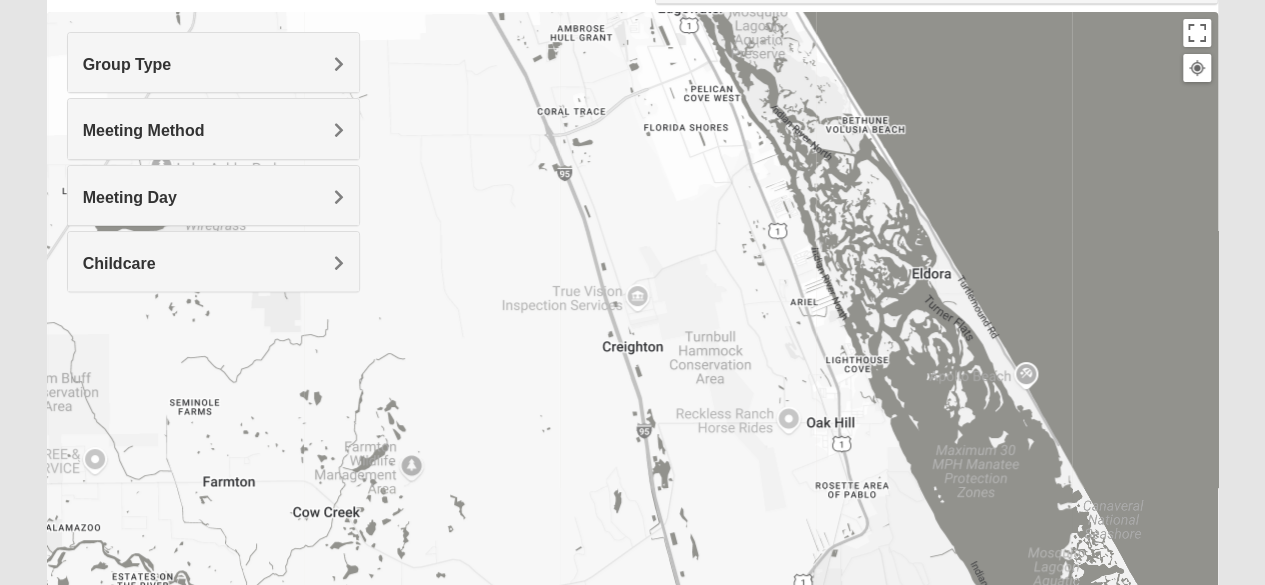 drag, startPoint x: 680, startPoint y: 399, endPoint x: 582, endPoint y: 119, distance: 296.6547 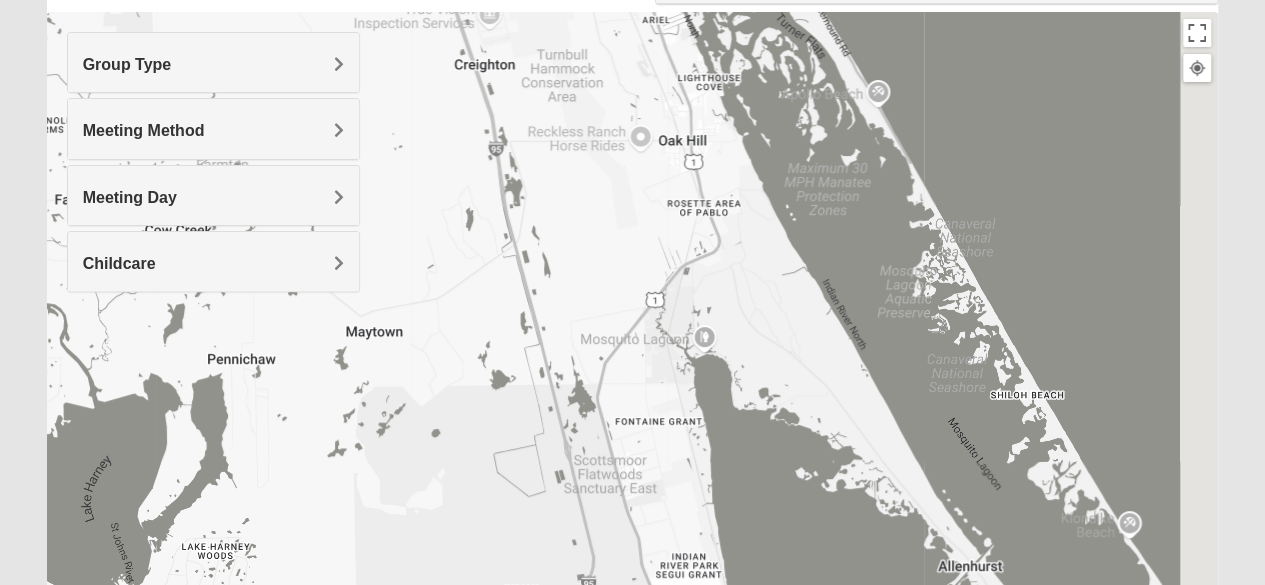 drag, startPoint x: 851, startPoint y: 499, endPoint x: 634, endPoint y: -87, distance: 624.888 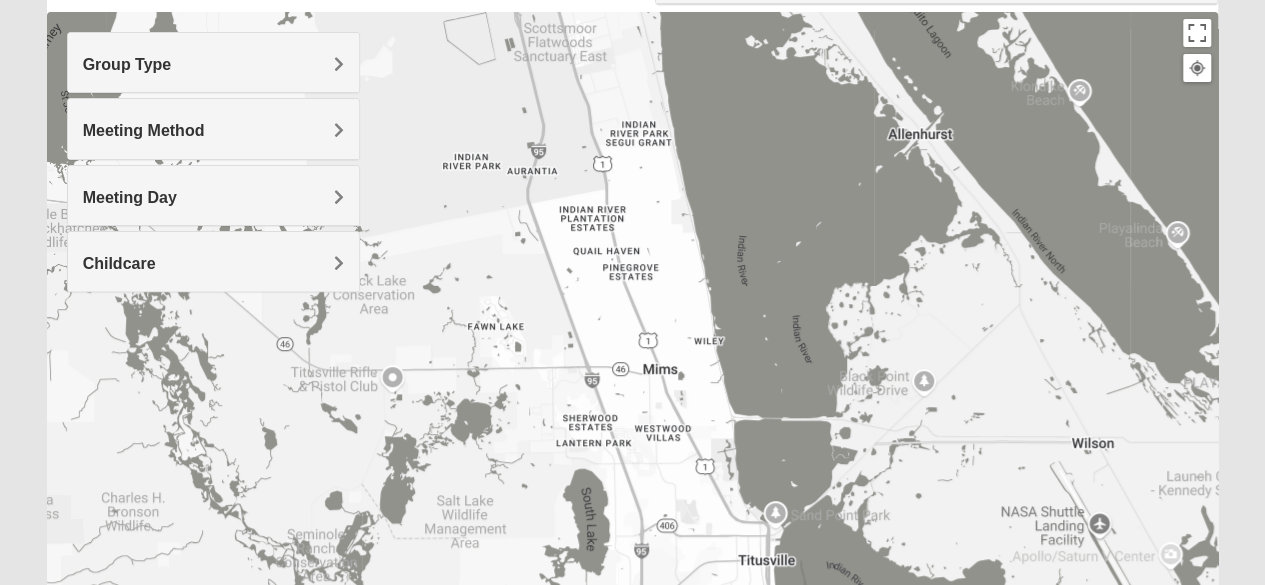 drag, startPoint x: 719, startPoint y: 383, endPoint x: 698, endPoint y: 43, distance: 340.64792 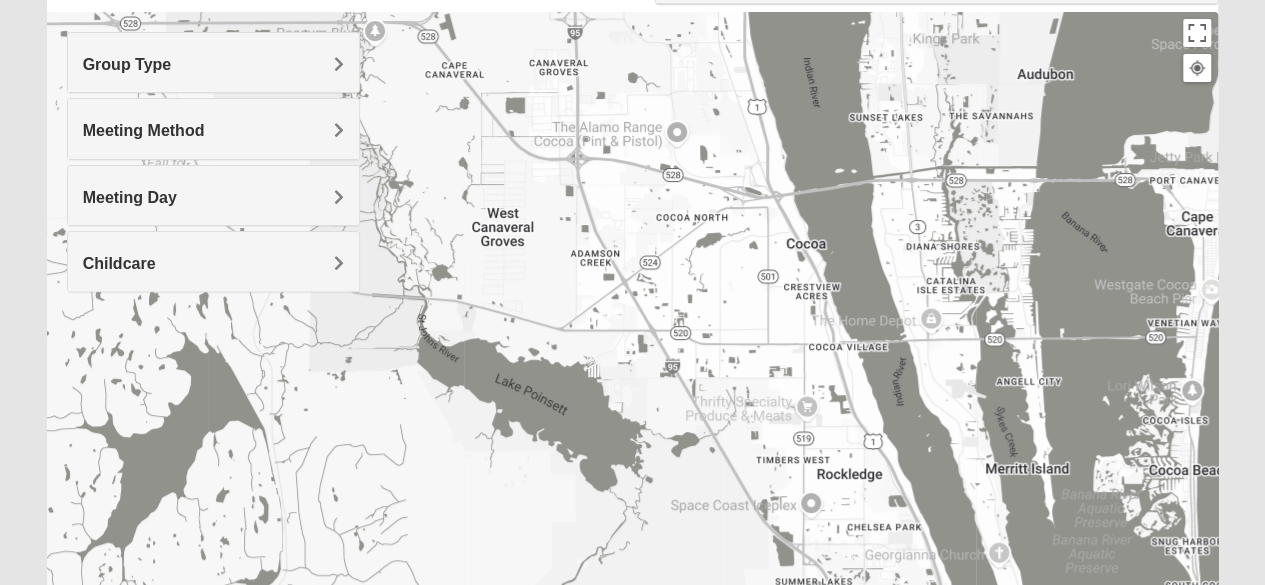 drag, startPoint x: 761, startPoint y: 531, endPoint x: 690, endPoint y: 86, distance: 450.62845 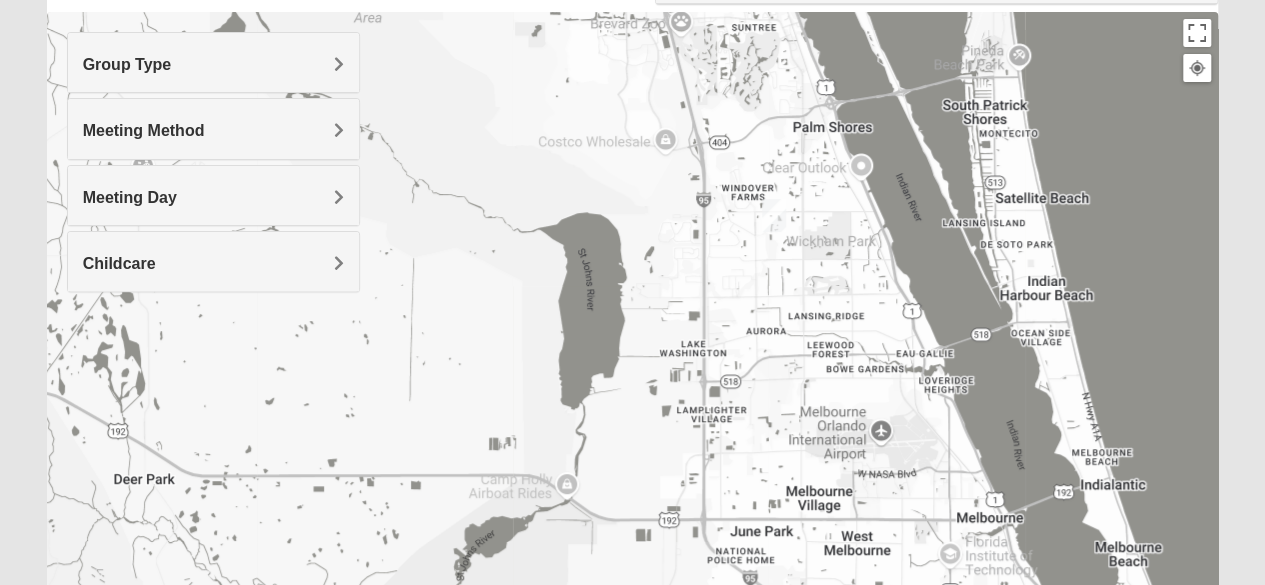 drag, startPoint x: 889, startPoint y: 404, endPoint x: 714, endPoint y: 29, distance: 413.82364 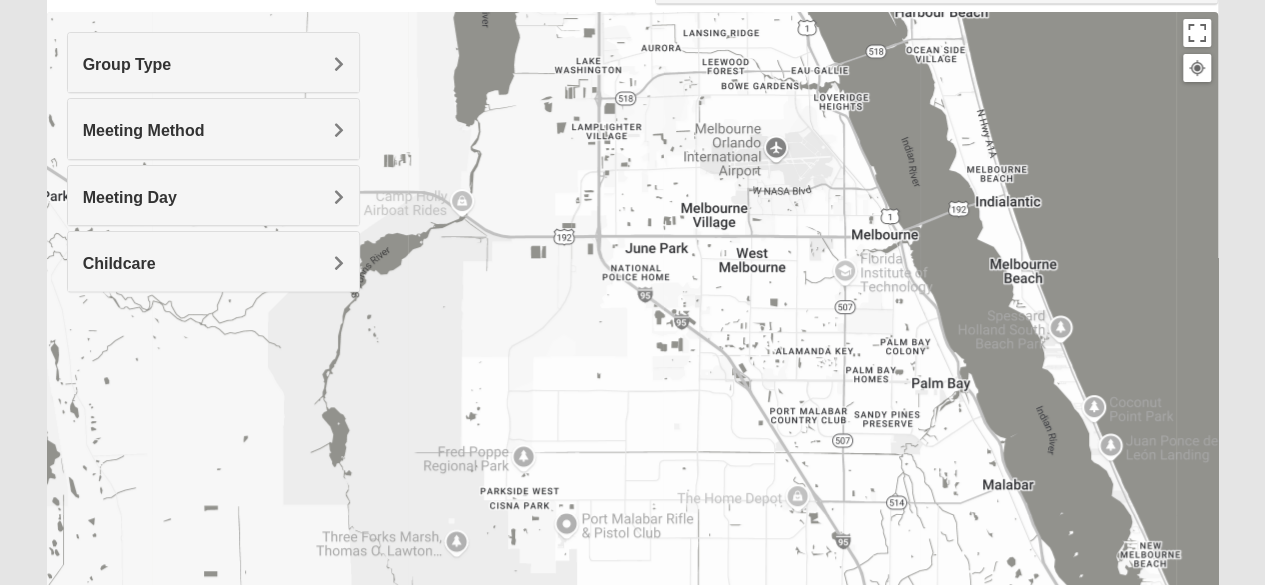 drag, startPoint x: 728, startPoint y: 283, endPoint x: 676, endPoint y: 49, distance: 239.70816 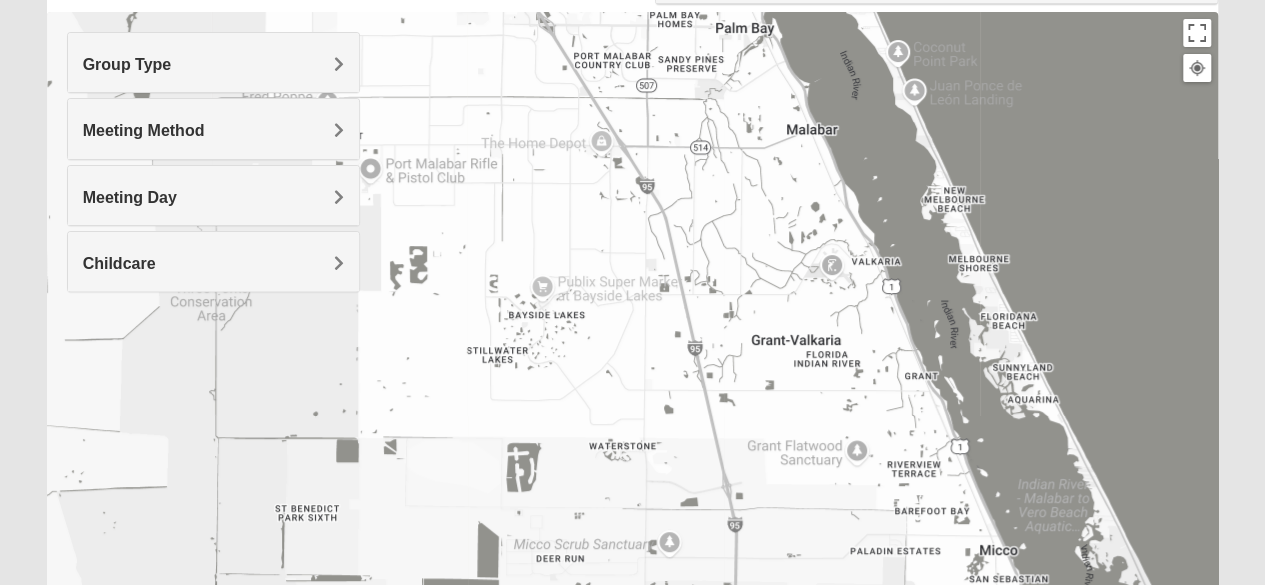 drag, startPoint x: 822, startPoint y: 349, endPoint x: 678, endPoint y: 146, distance: 248.88753 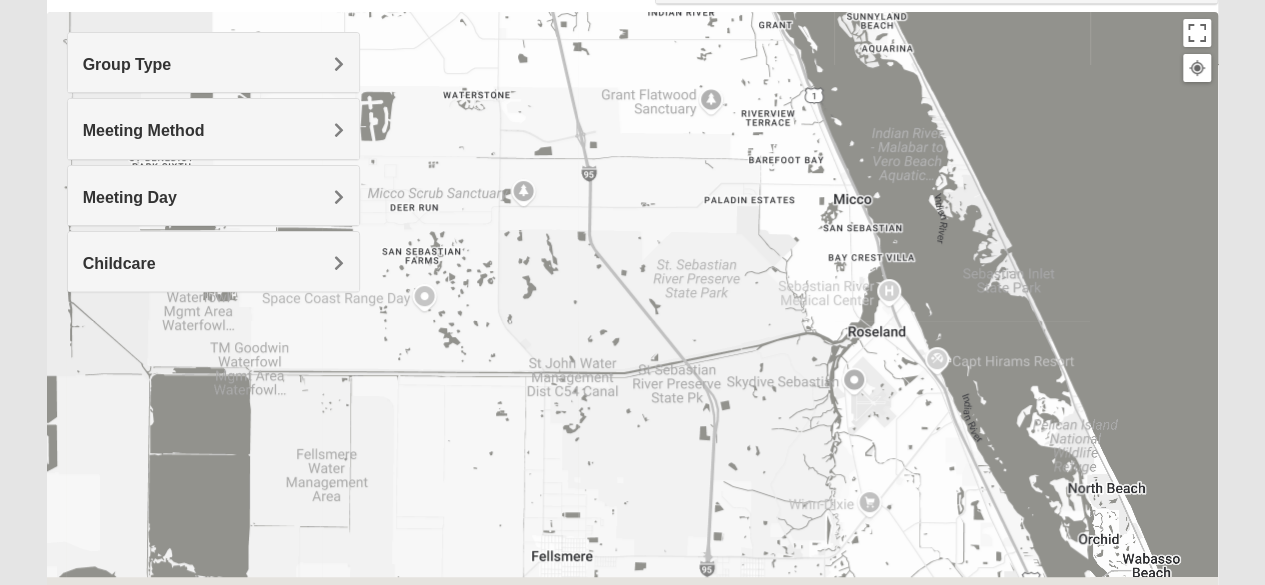 drag, startPoint x: 781, startPoint y: 428, endPoint x: 635, endPoint y: 54, distance: 401.48724 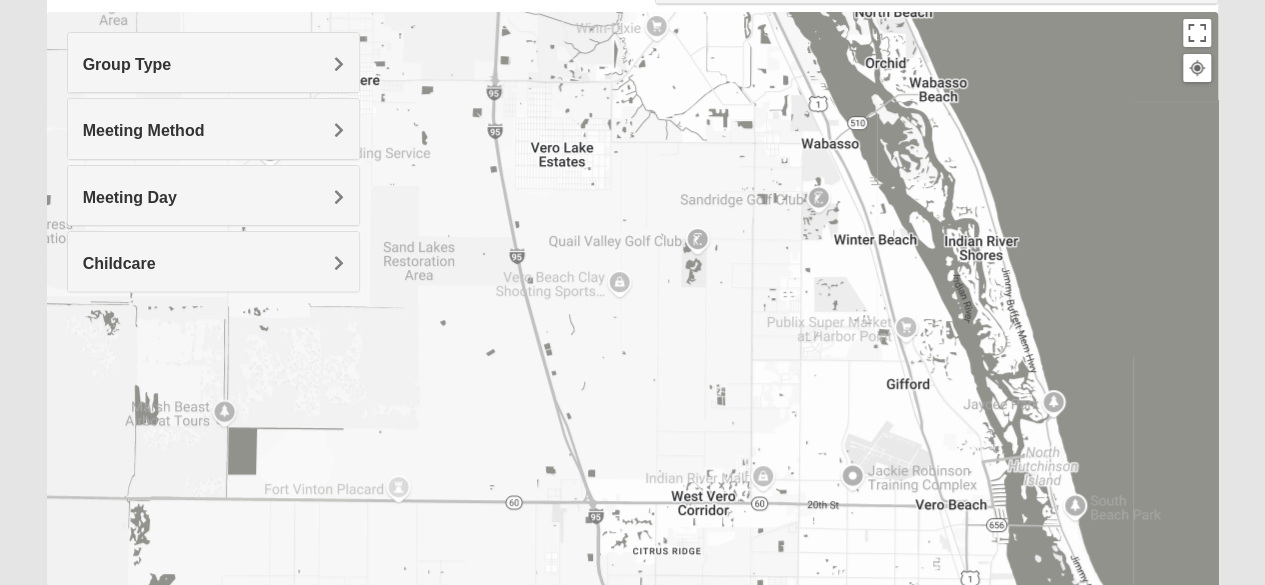 drag, startPoint x: 768, startPoint y: 364, endPoint x: 611, endPoint y: 137, distance: 276.00363 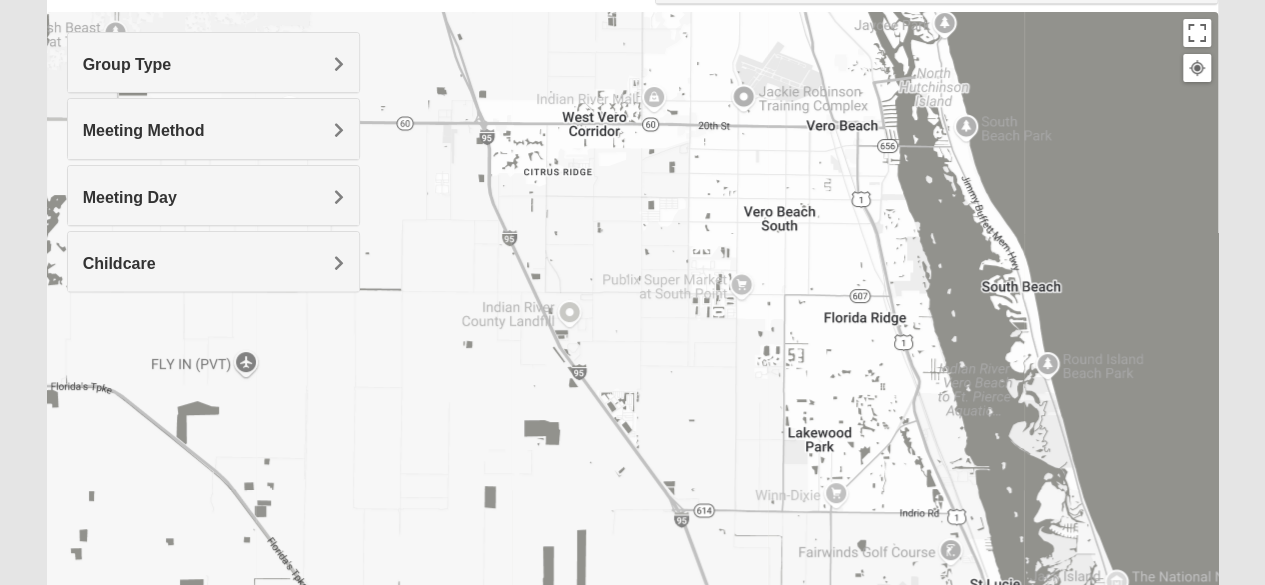 drag, startPoint x: 812, startPoint y: 497, endPoint x: 692, endPoint y: 75, distance: 438.72998 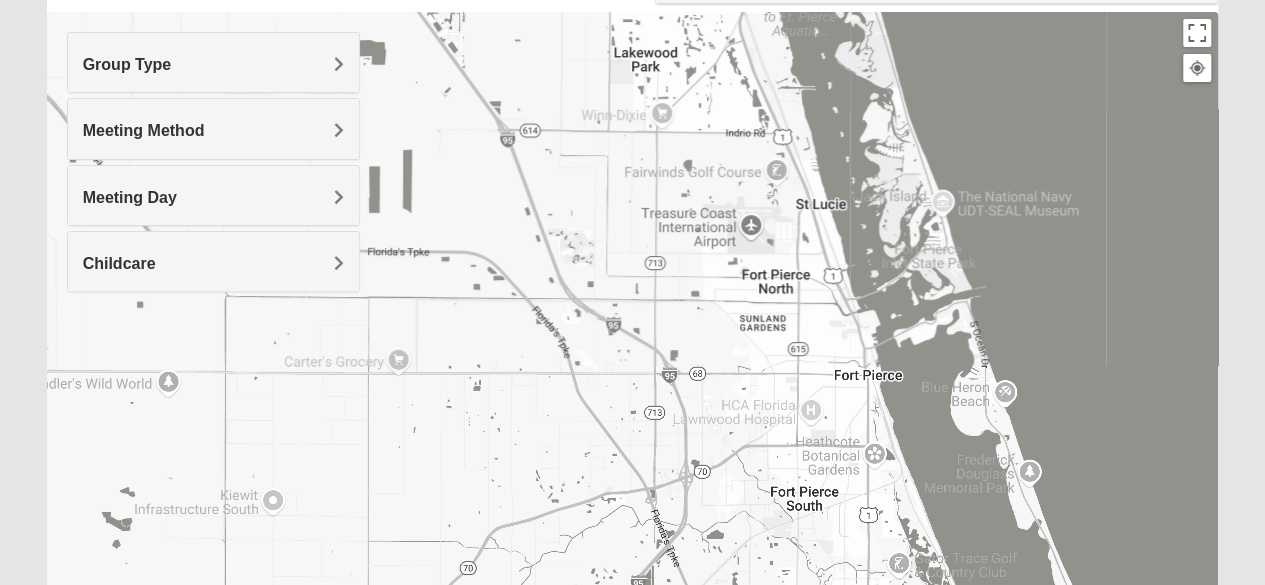drag, startPoint x: 887, startPoint y: 358, endPoint x: 752, endPoint y: 91, distance: 299.1889 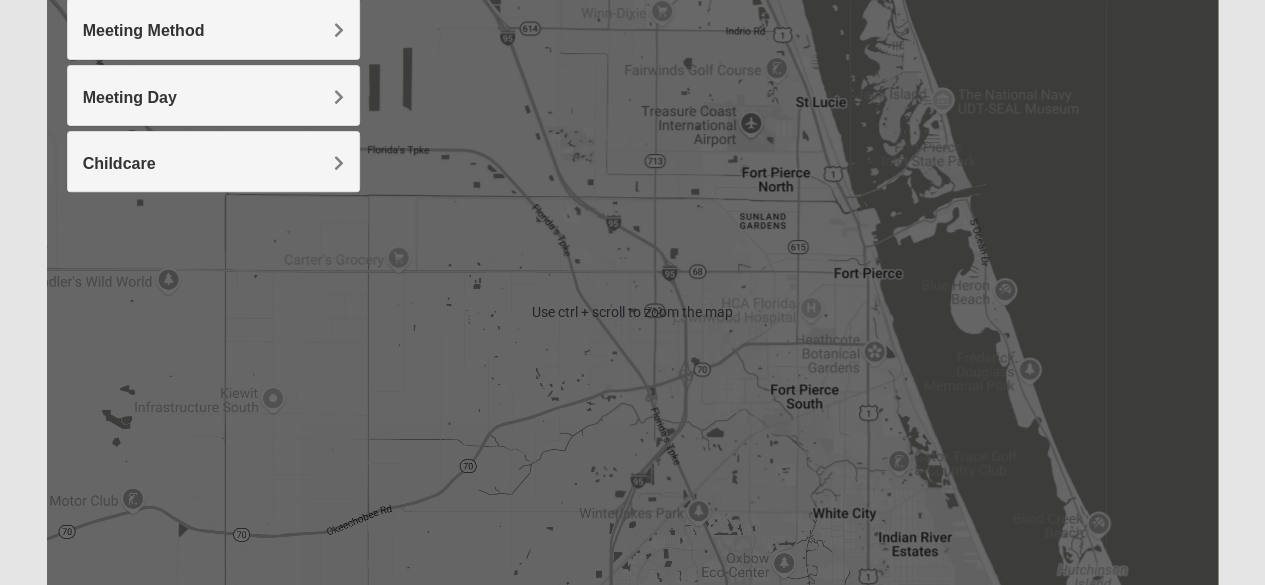 scroll, scrollTop: 516, scrollLeft: 0, axis: vertical 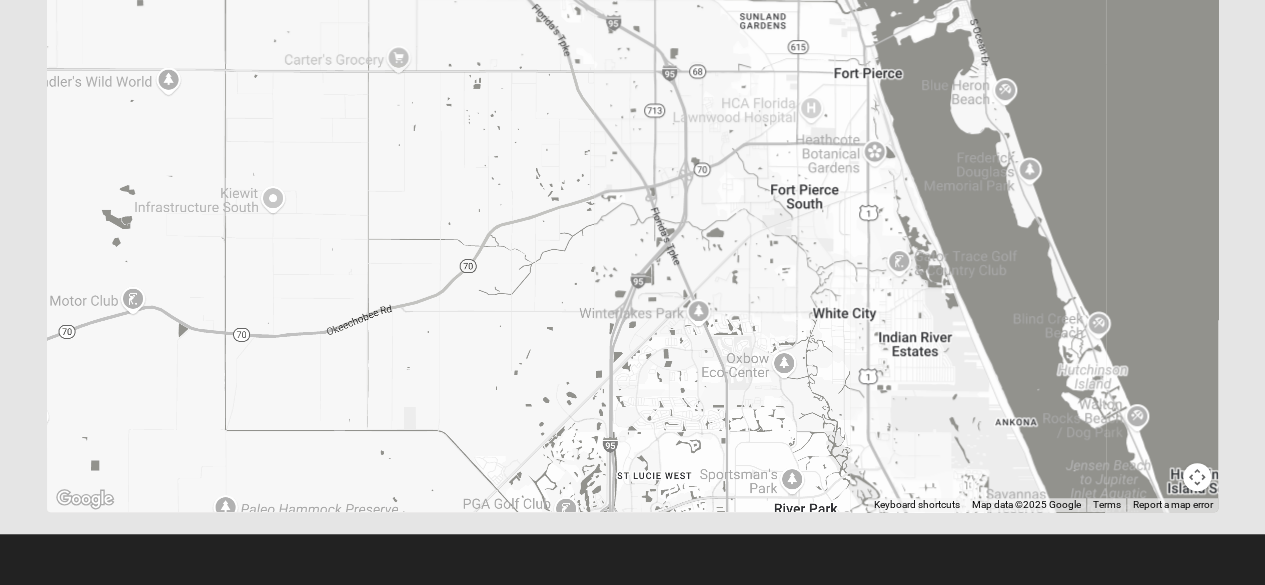 click at bounding box center [1197, 477] 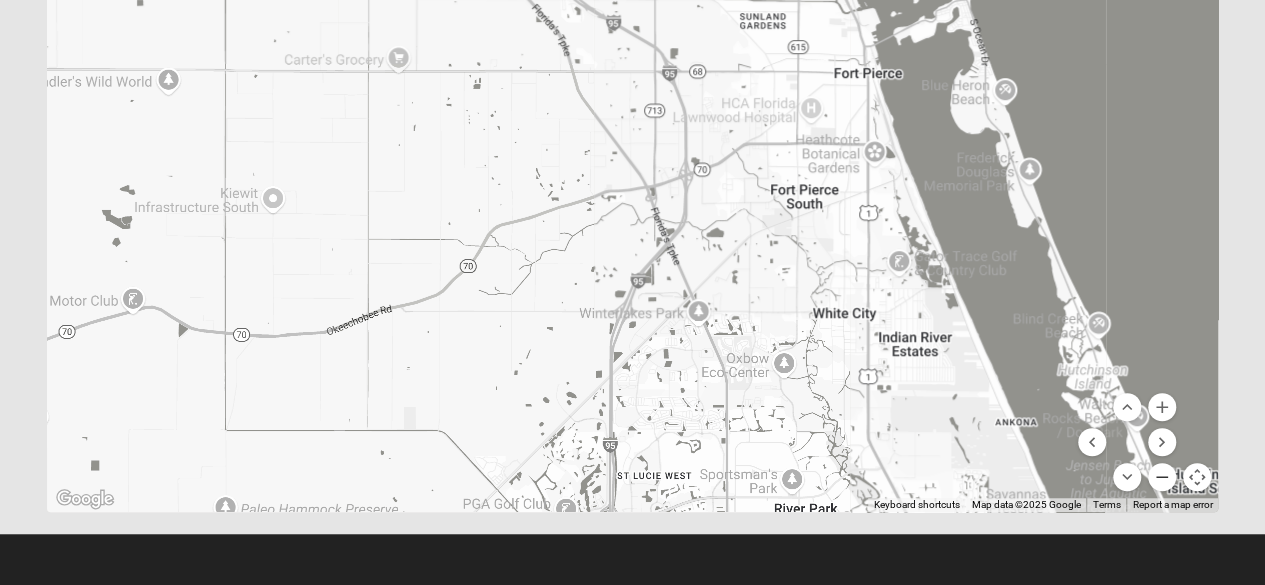 click at bounding box center (1162, 477) 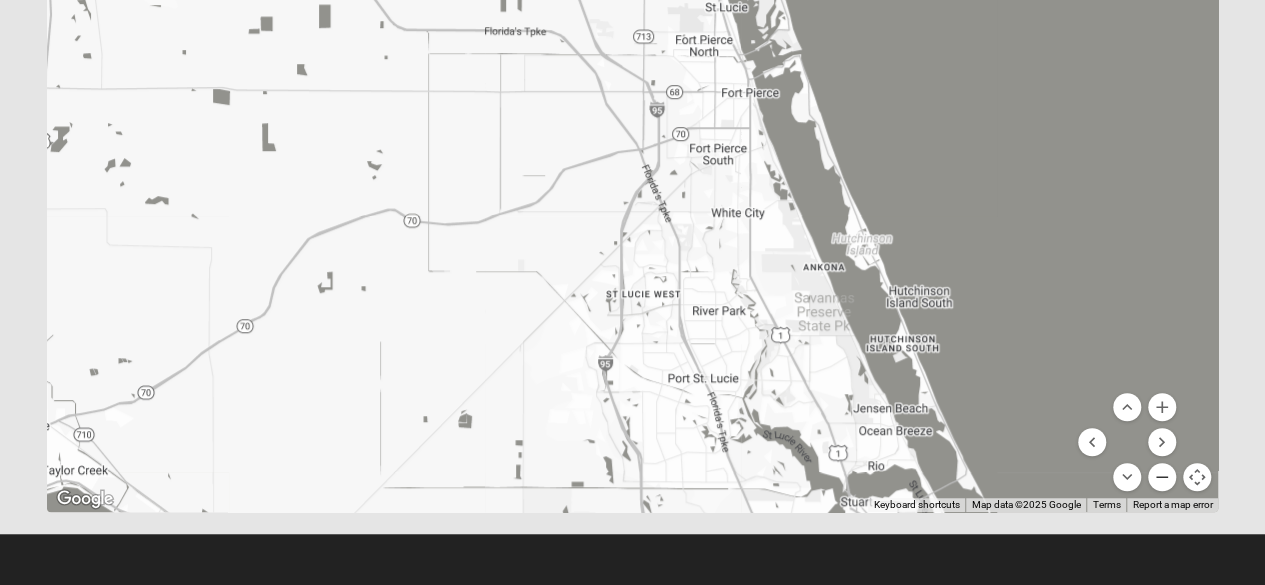 click at bounding box center [1162, 477] 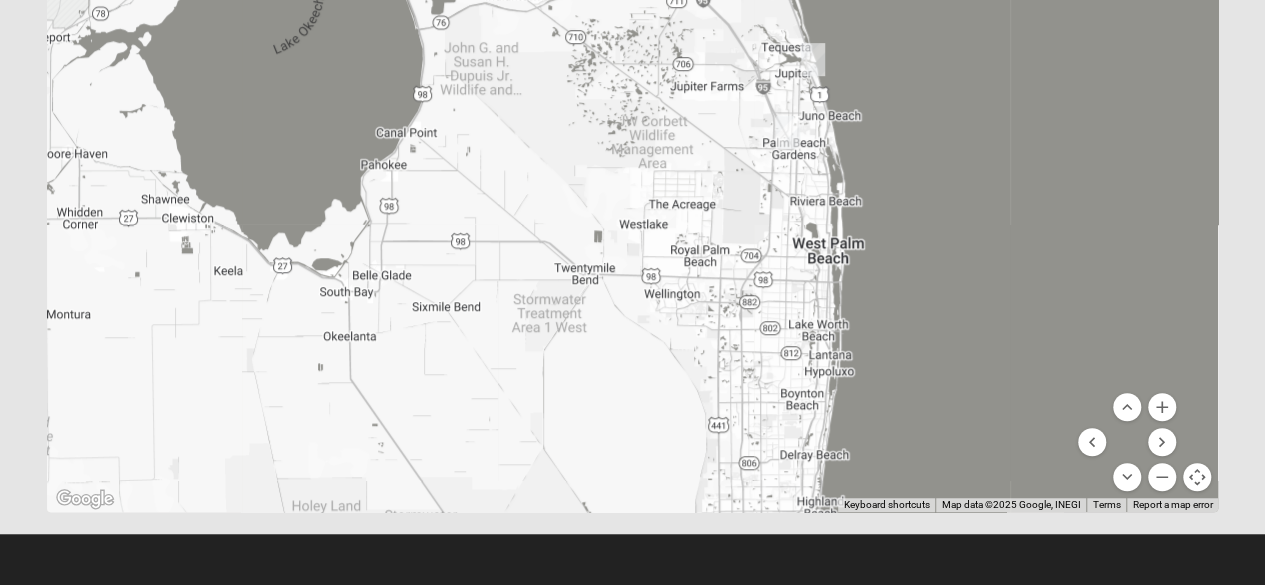 drag, startPoint x: 908, startPoint y: 417, endPoint x: 855, endPoint y: -26, distance: 446.15915 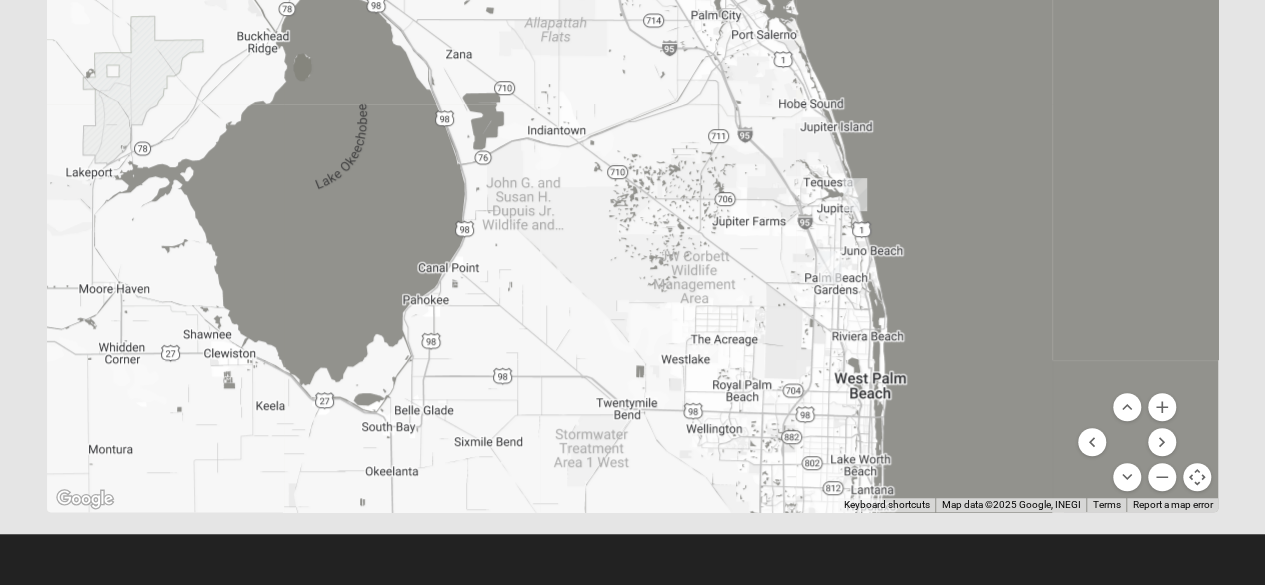 drag, startPoint x: 864, startPoint y: 251, endPoint x: 910, endPoint y: 399, distance: 154.98387 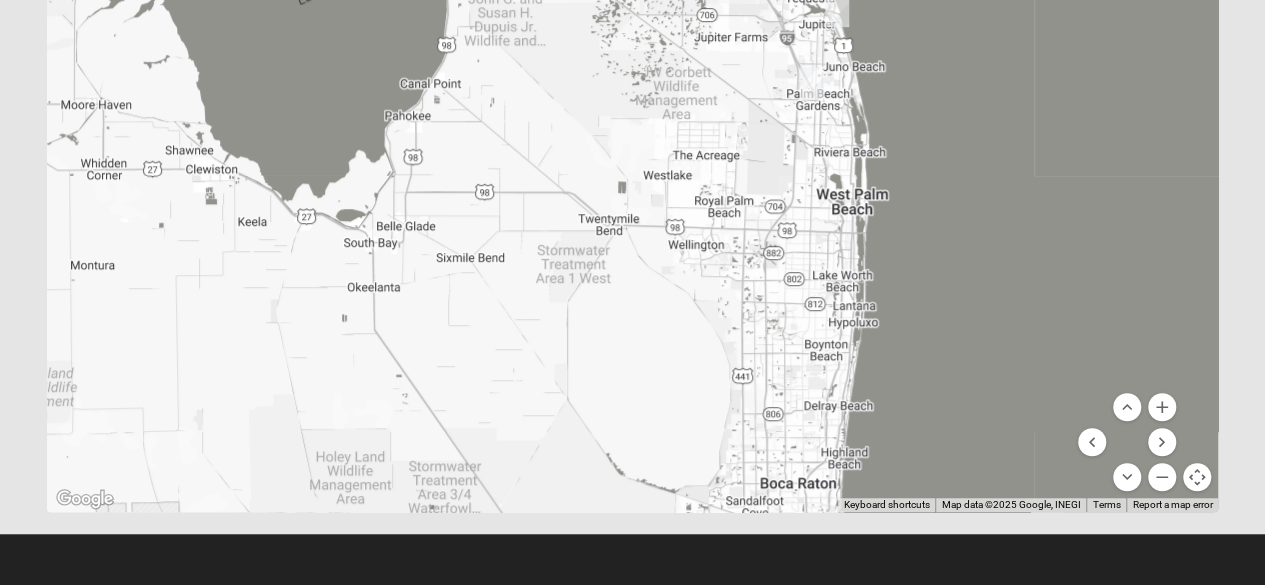 drag, startPoint x: 1024, startPoint y: 360, endPoint x: 1001, endPoint y: 129, distance: 232.1422 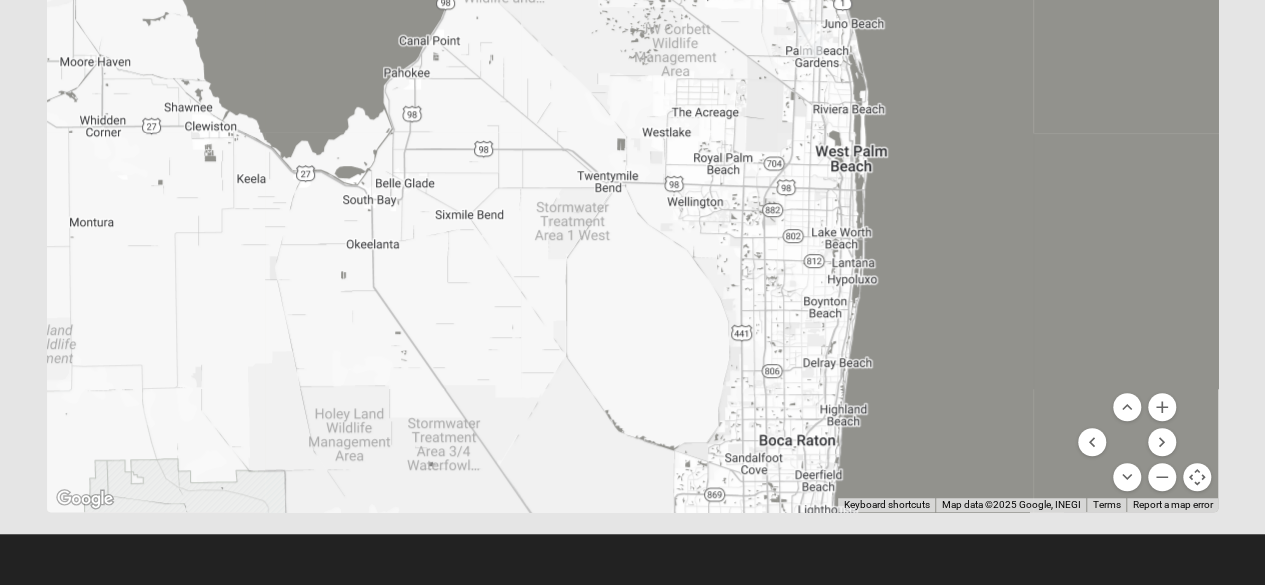 click at bounding box center (811, 40) 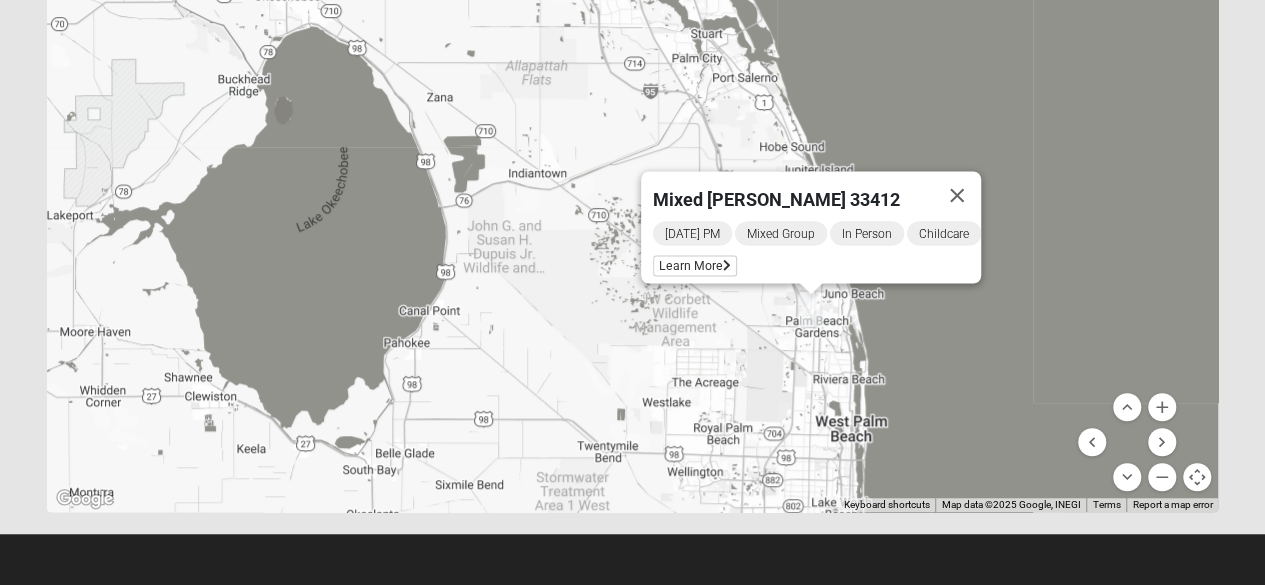 drag, startPoint x: 898, startPoint y: 189, endPoint x: 898, endPoint y: 478, distance: 289 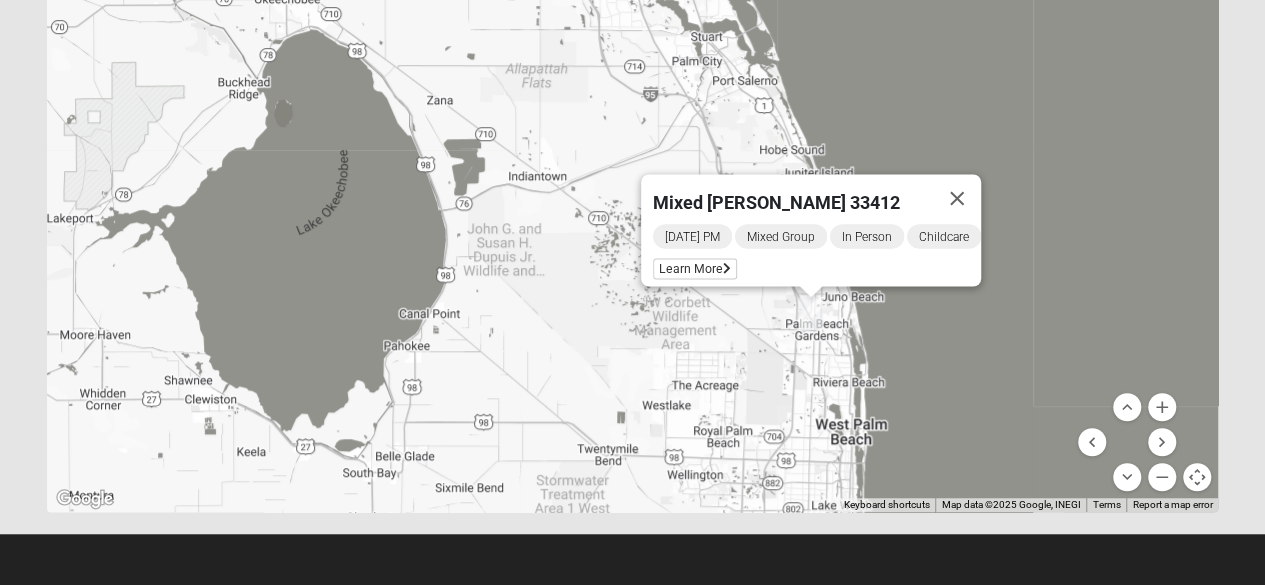 click on "Mixed [PERSON_NAME] 33412          [DATE] PM      Mixed Group      In Person      Childcare Learn More" at bounding box center (633, 112) 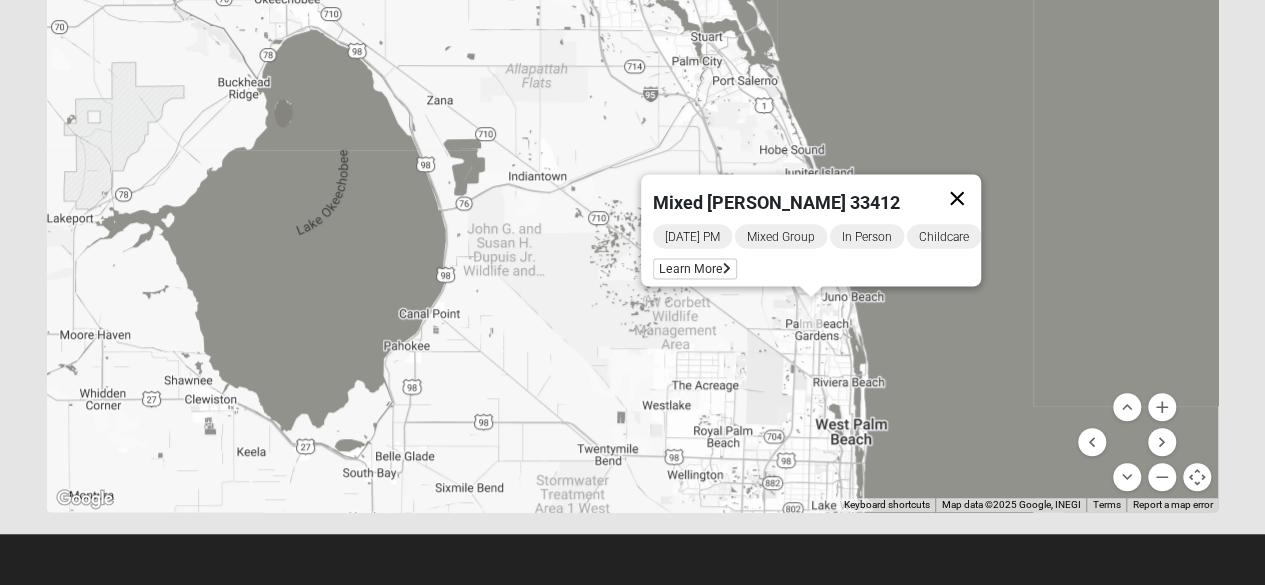 click at bounding box center [957, 198] 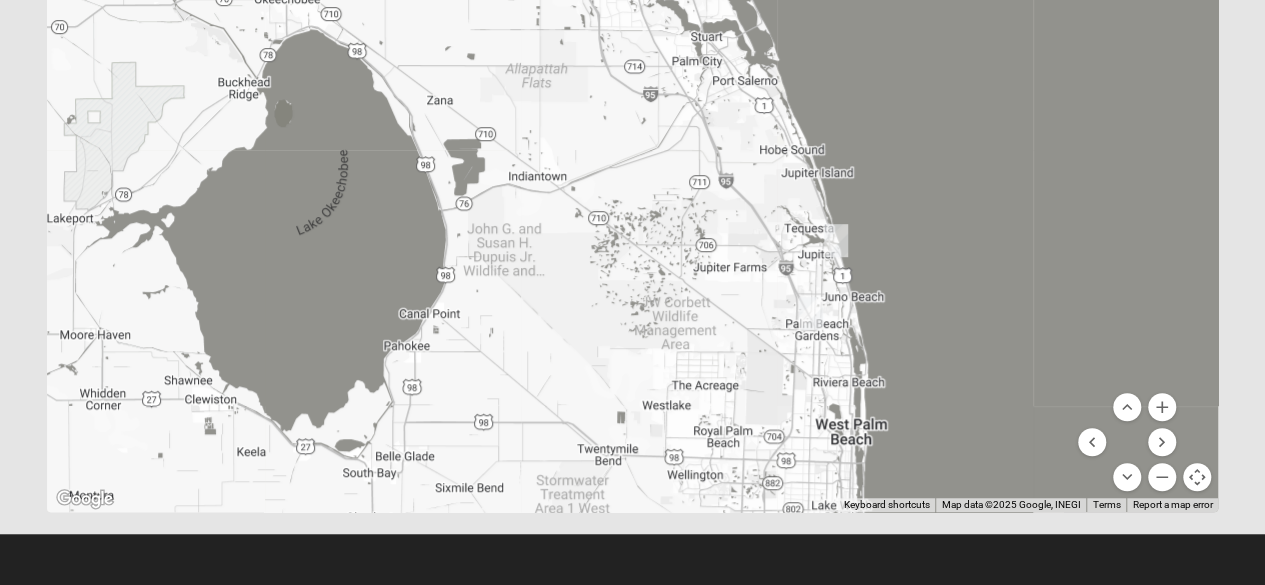 click at bounding box center (836, 240) 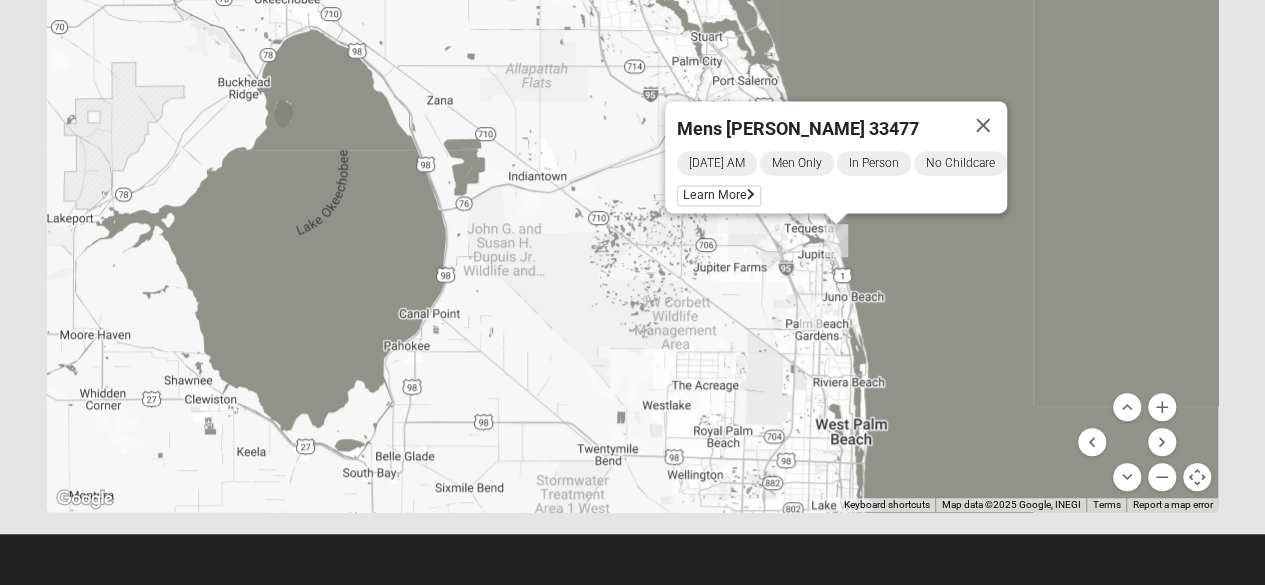 click at bounding box center [811, 313] 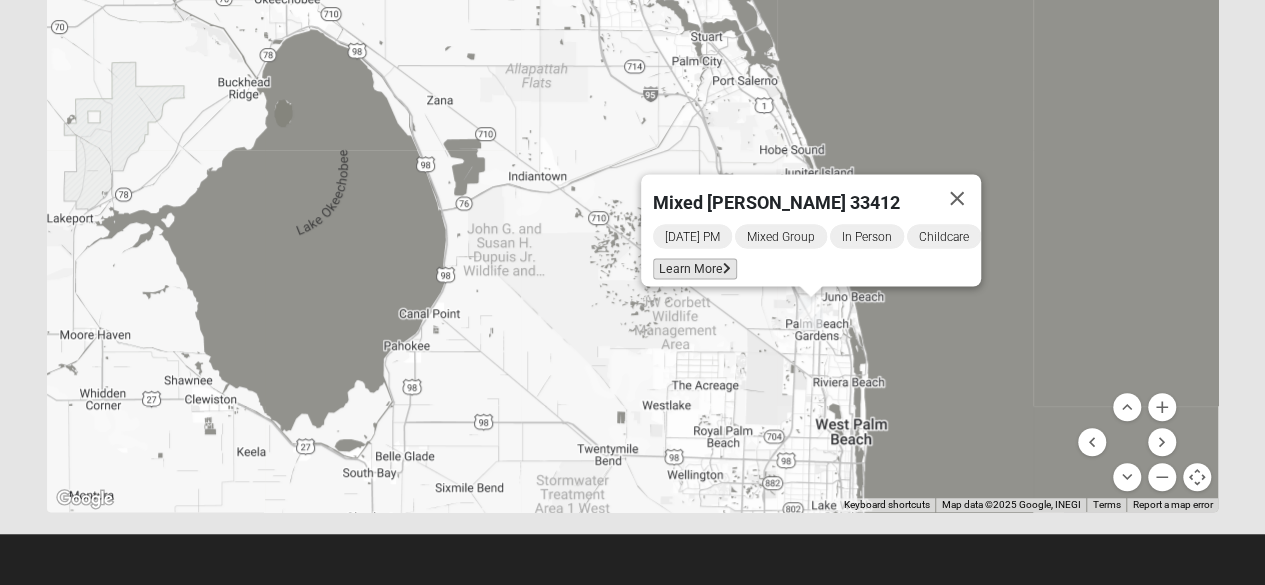 click on "Learn More" at bounding box center [695, 268] 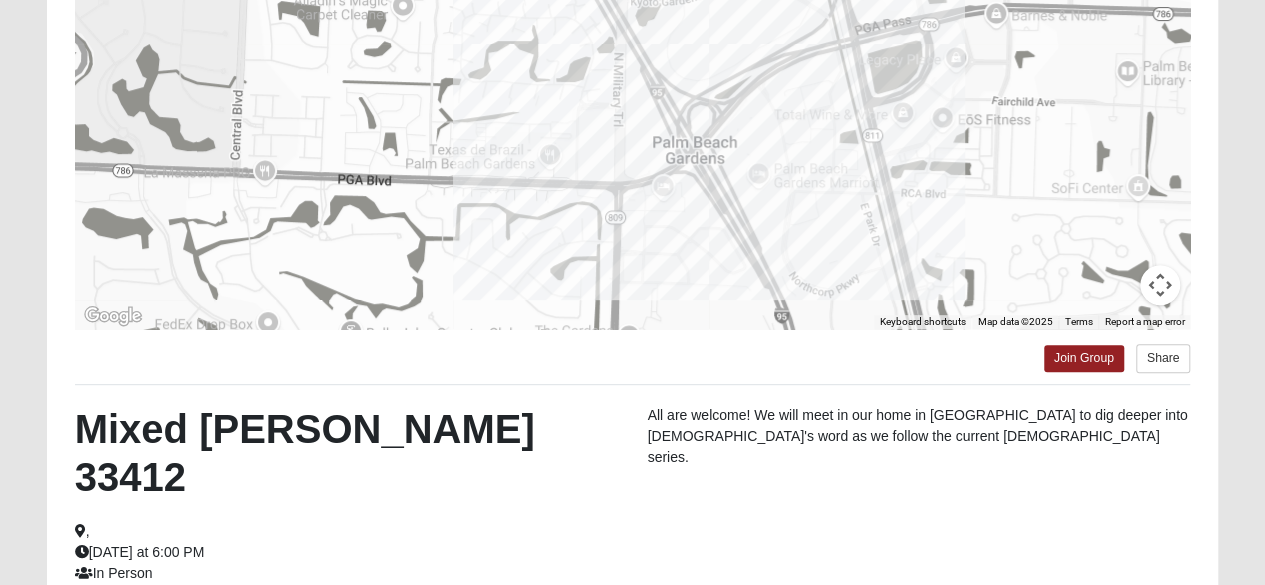 scroll, scrollTop: 200, scrollLeft: 0, axis: vertical 